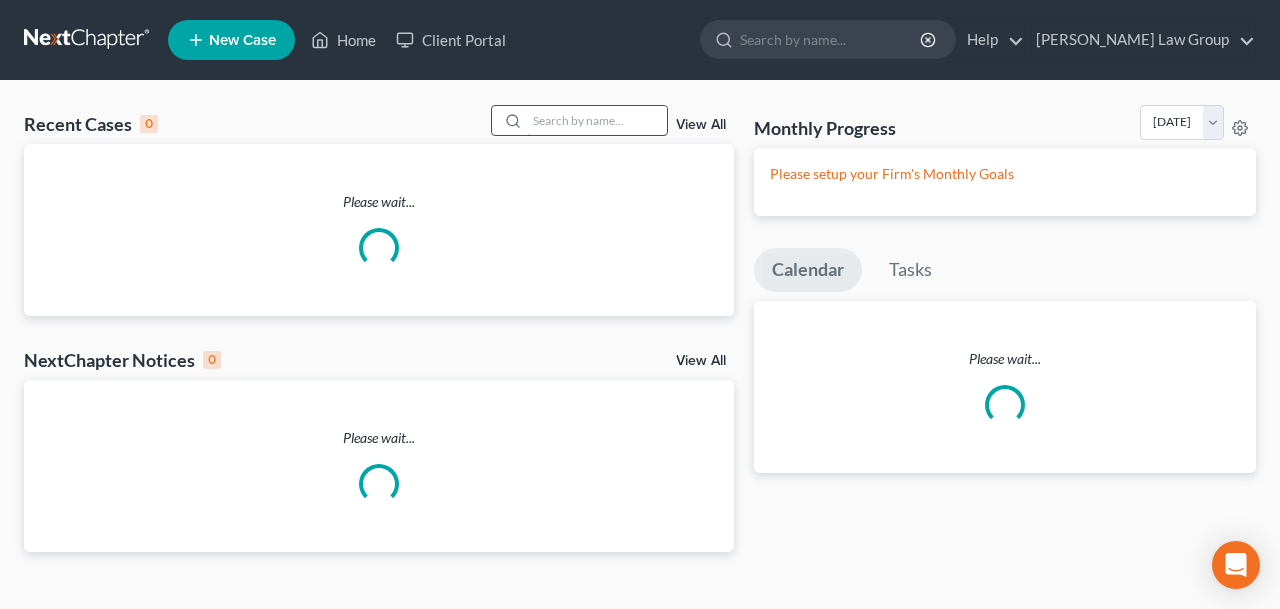 scroll, scrollTop: 0, scrollLeft: 0, axis: both 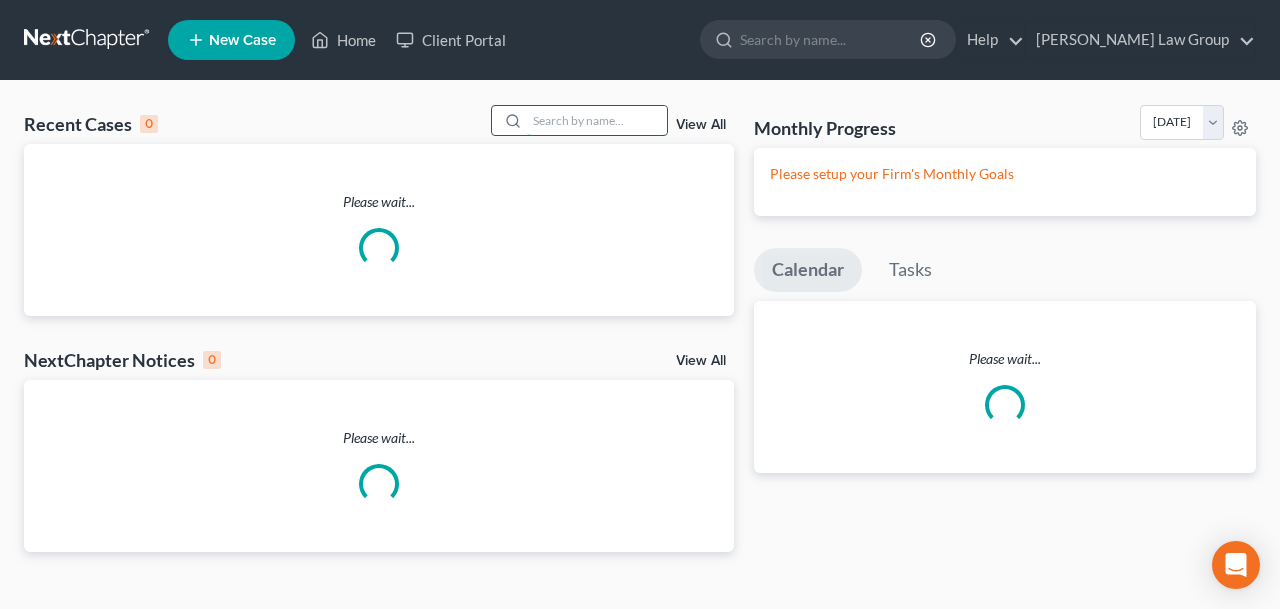 click at bounding box center (597, 120) 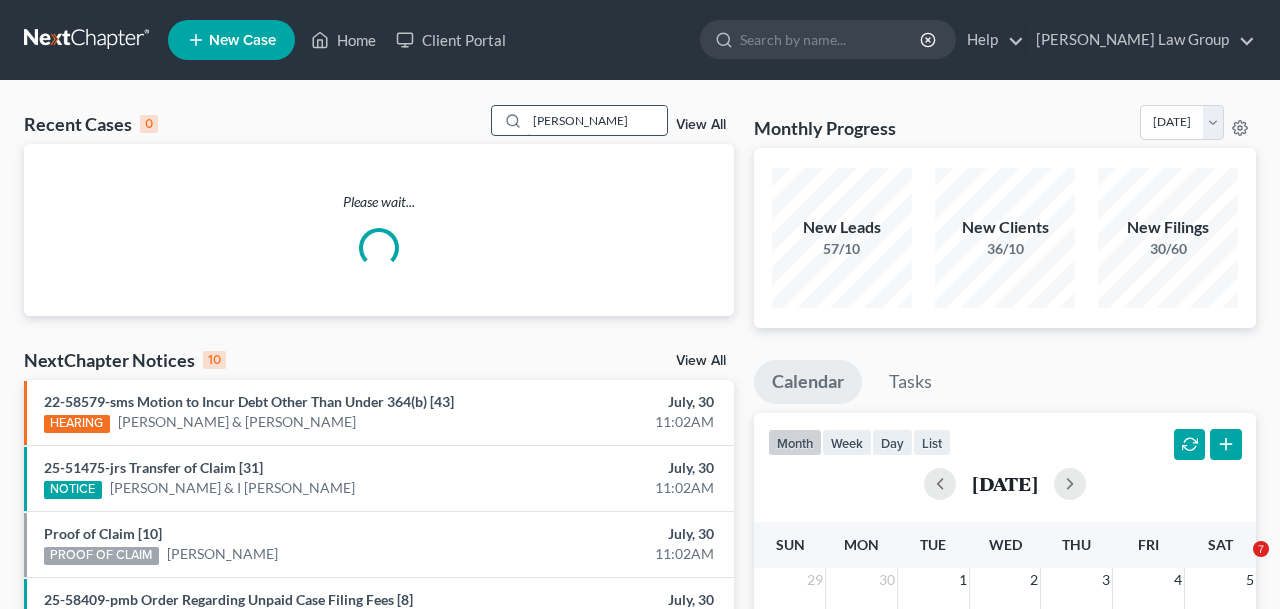 type on "[PERSON_NAME]" 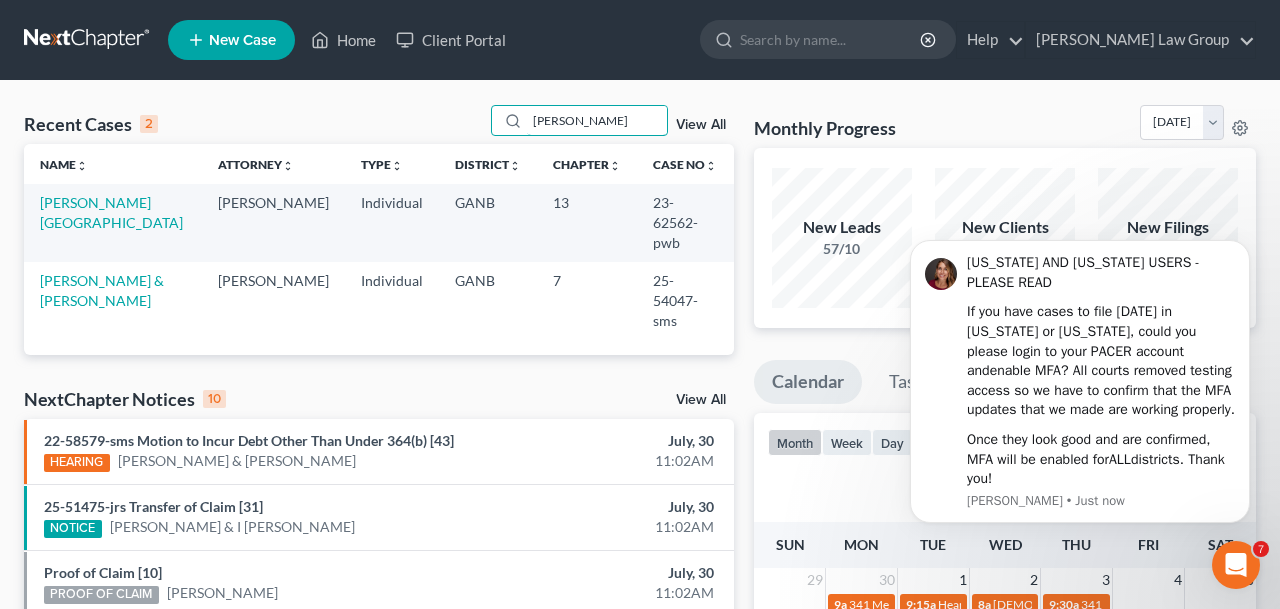 scroll, scrollTop: 0, scrollLeft: 0, axis: both 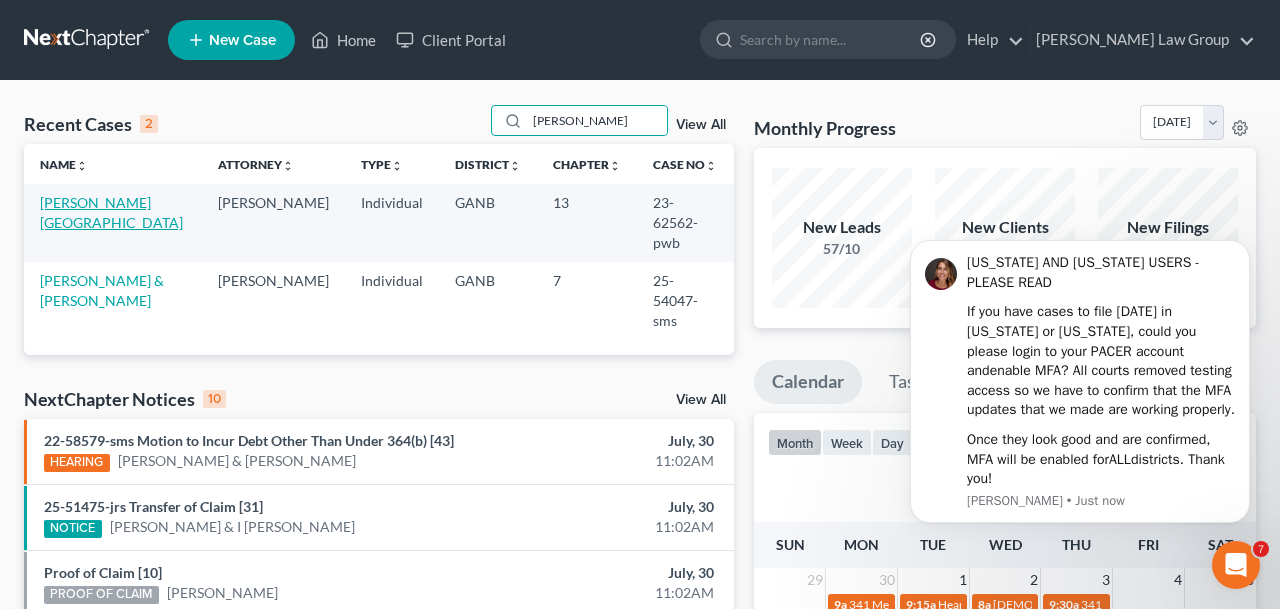 click on "[PERSON_NAME][GEOGRAPHIC_DATA]" at bounding box center (111, 212) 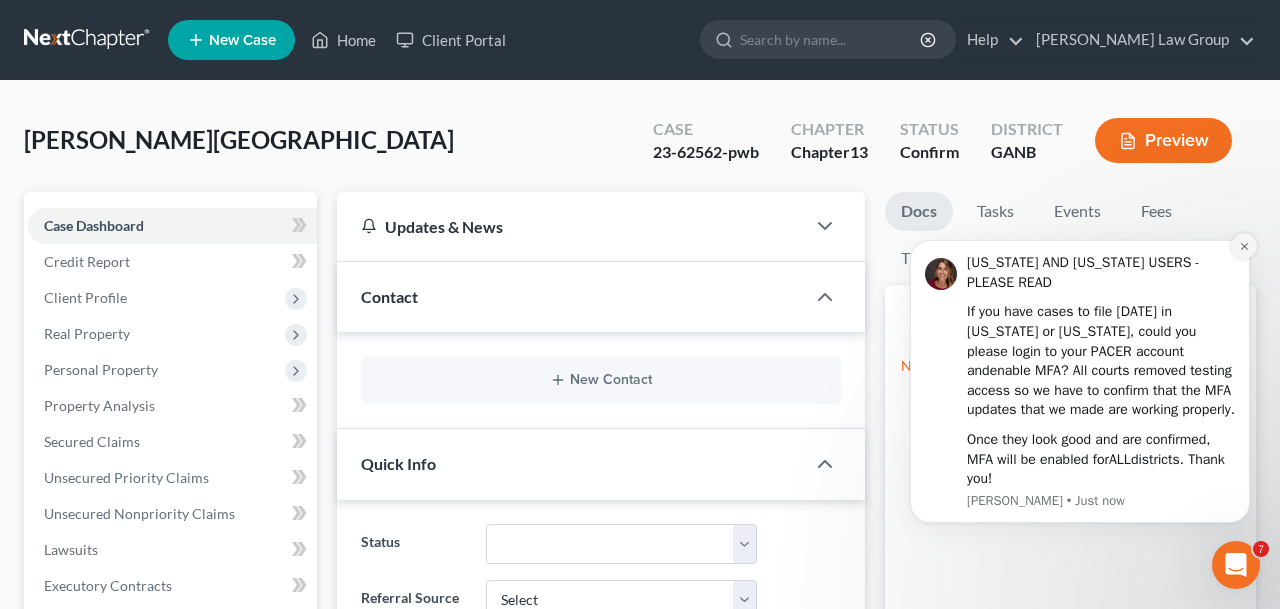 click 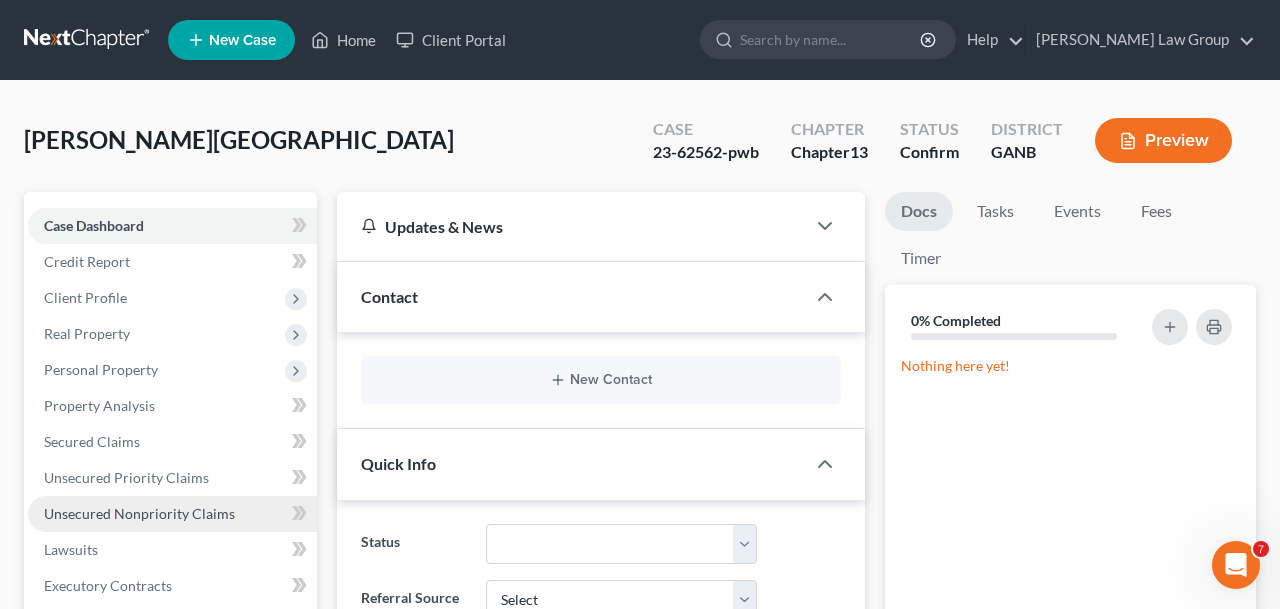 scroll, scrollTop: 2, scrollLeft: 0, axis: vertical 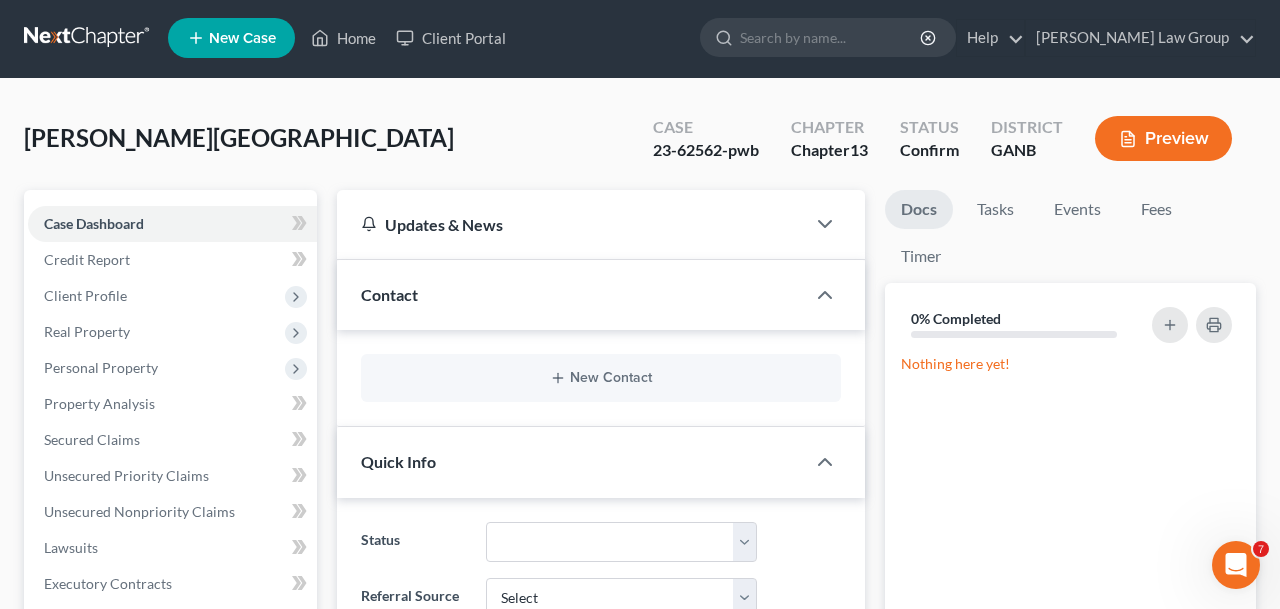click on "Personal Property" at bounding box center (172, 368) 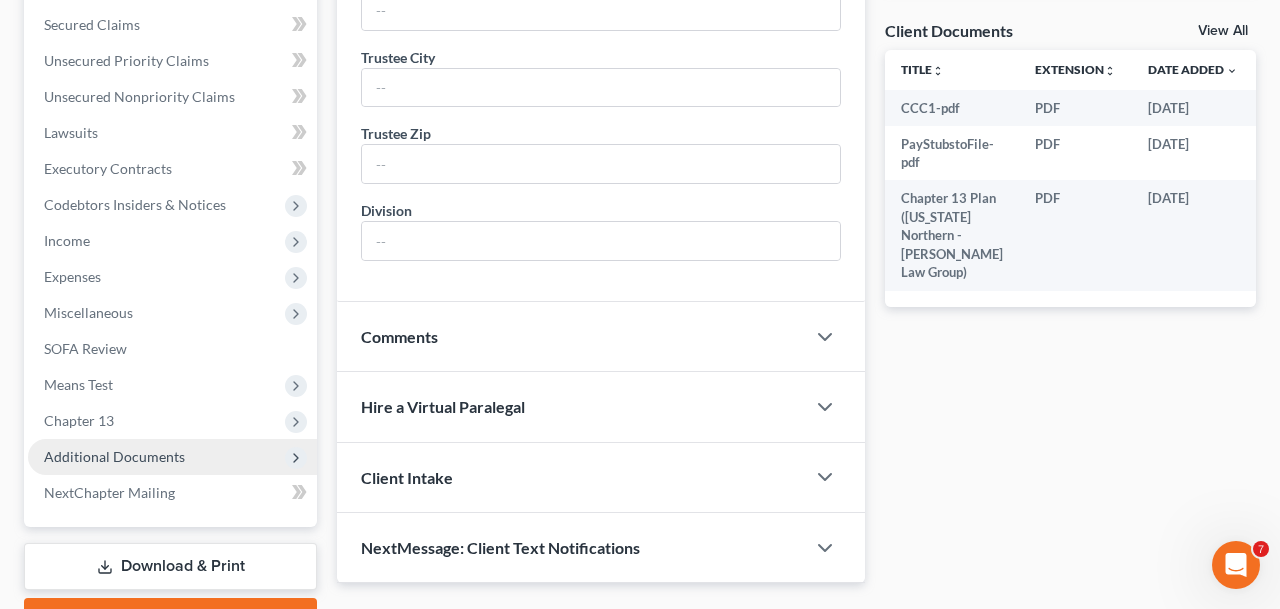 click on "Additional Documents" at bounding box center (114, 456) 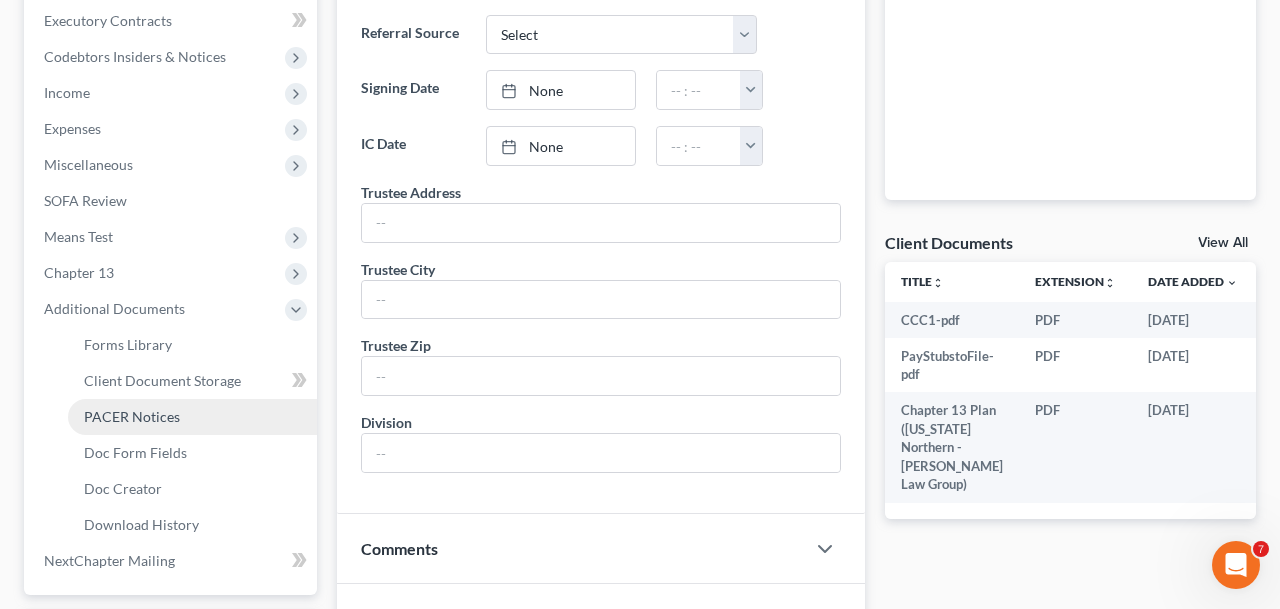 click on "PACER Notices" at bounding box center (132, 416) 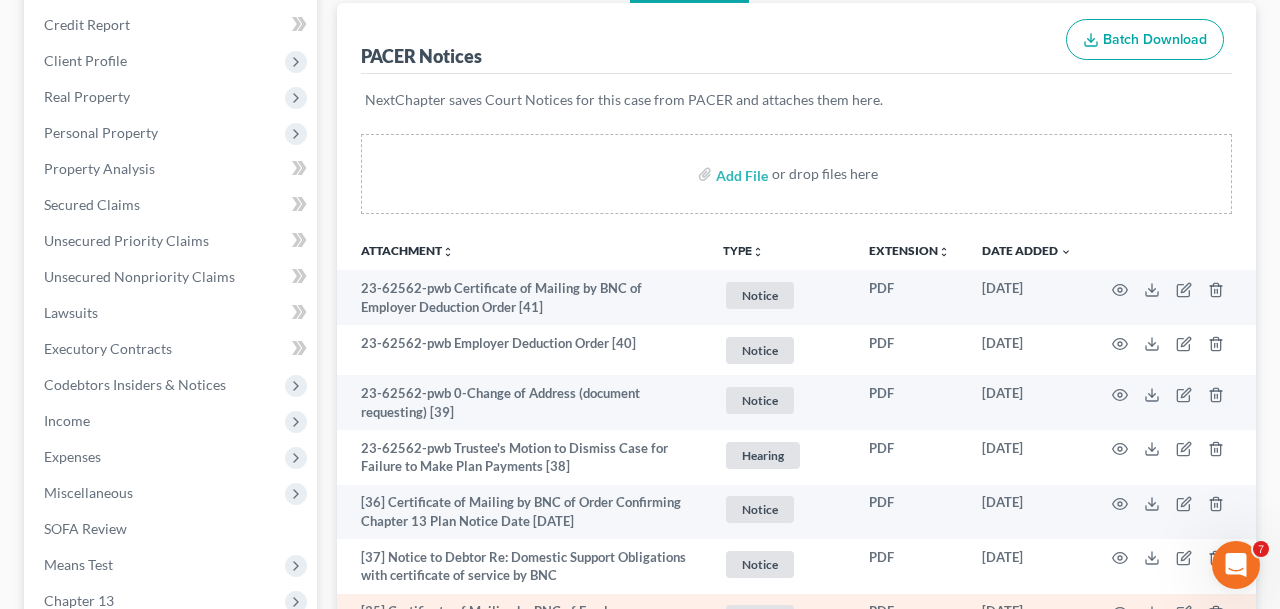 scroll, scrollTop: 103, scrollLeft: 0, axis: vertical 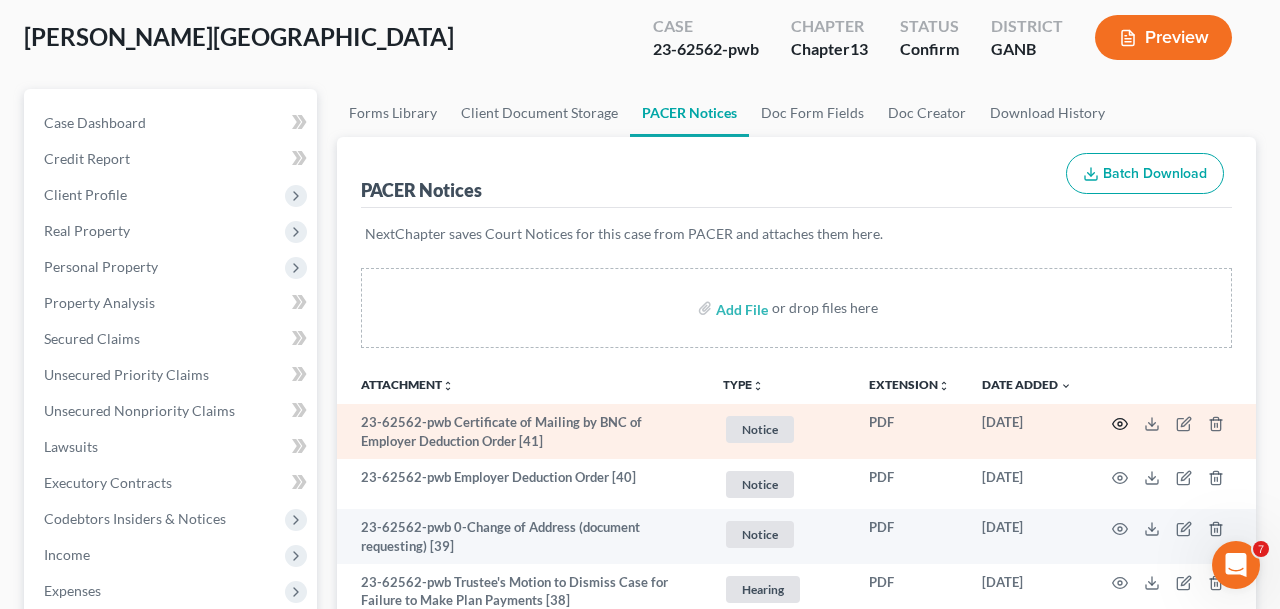 click 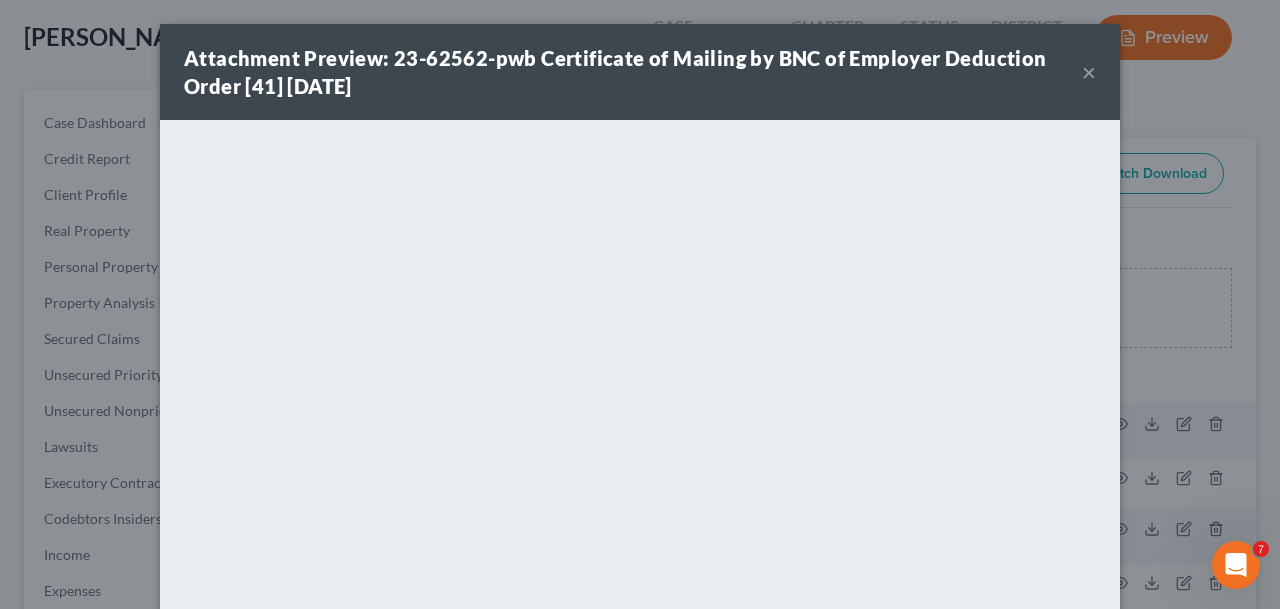 click on "×" at bounding box center [1089, 72] 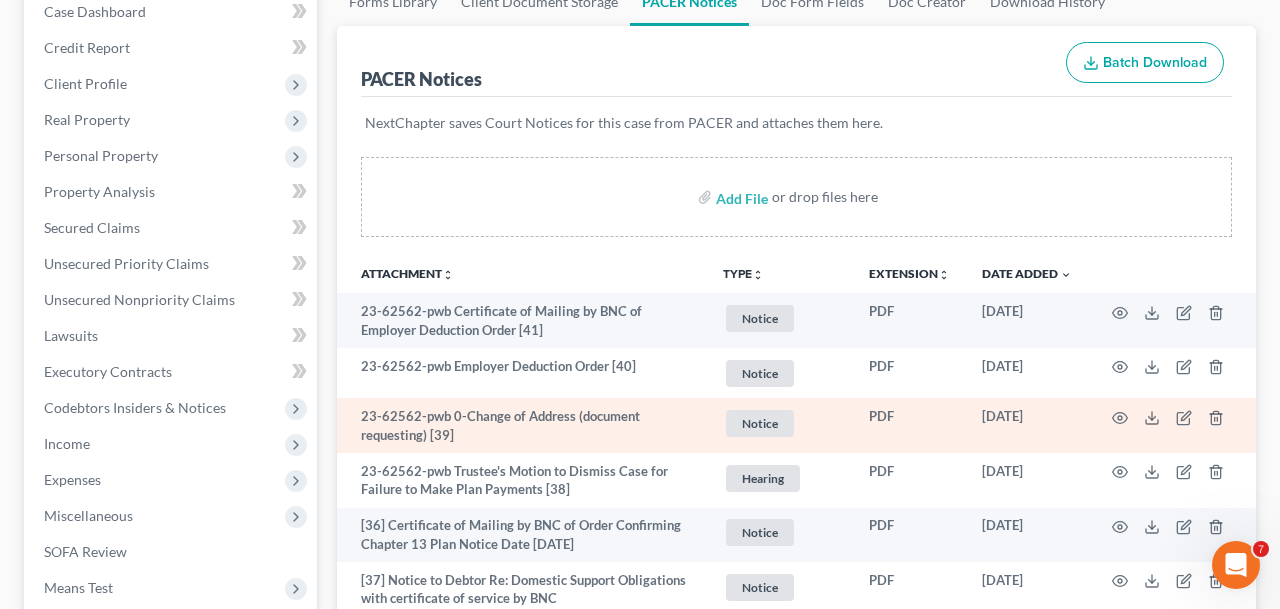 scroll, scrollTop: 217, scrollLeft: 0, axis: vertical 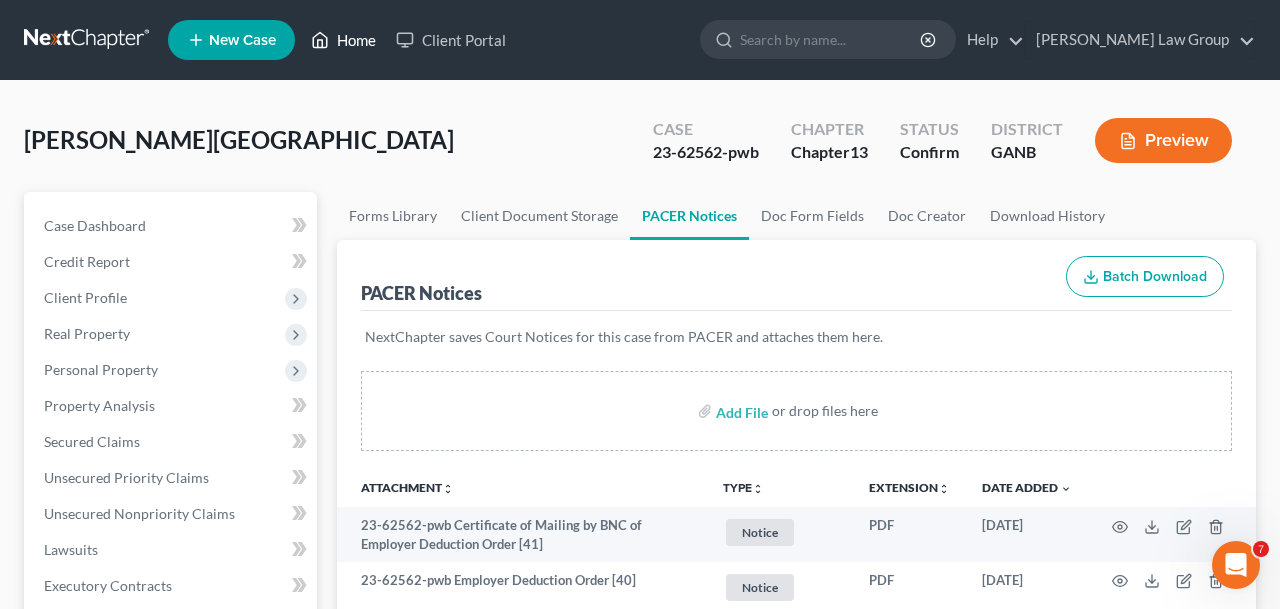 click on "Home" at bounding box center [343, 40] 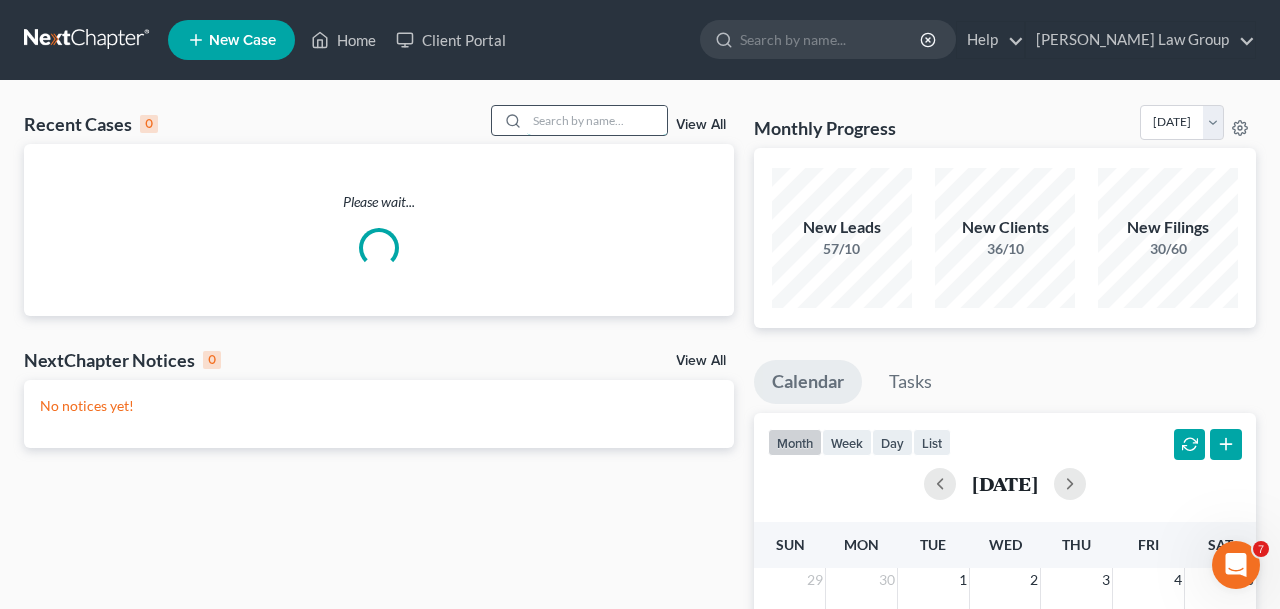 click at bounding box center [597, 120] 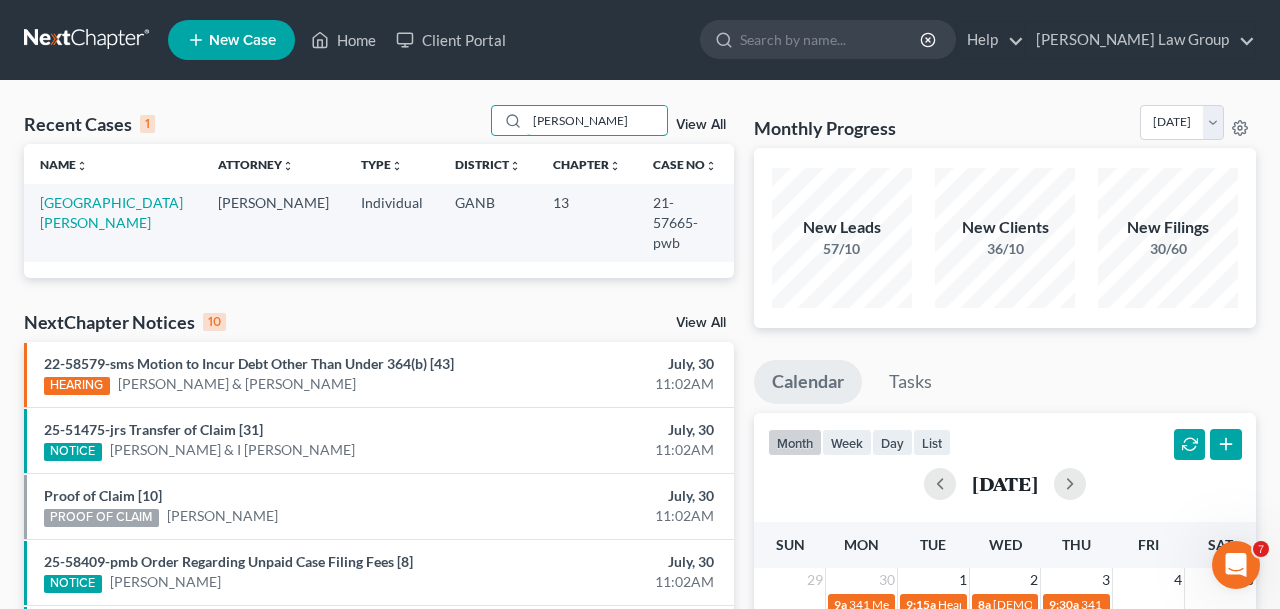 type on "[PERSON_NAME]" 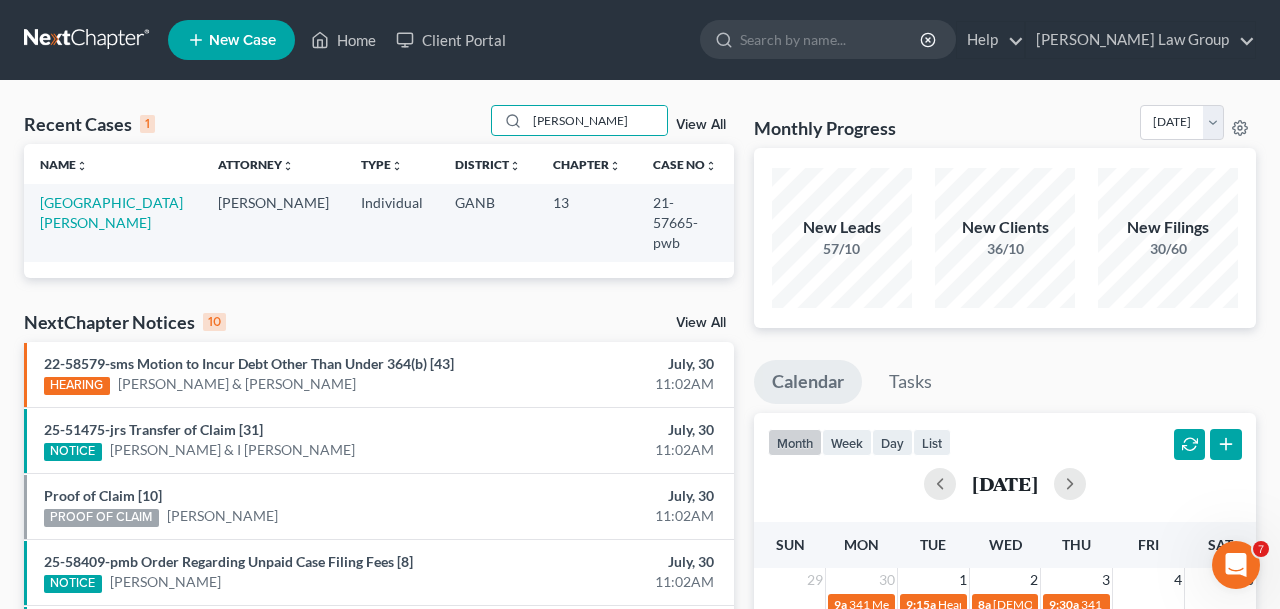 click on "[GEOGRAPHIC_DATA][PERSON_NAME]" at bounding box center [113, 222] 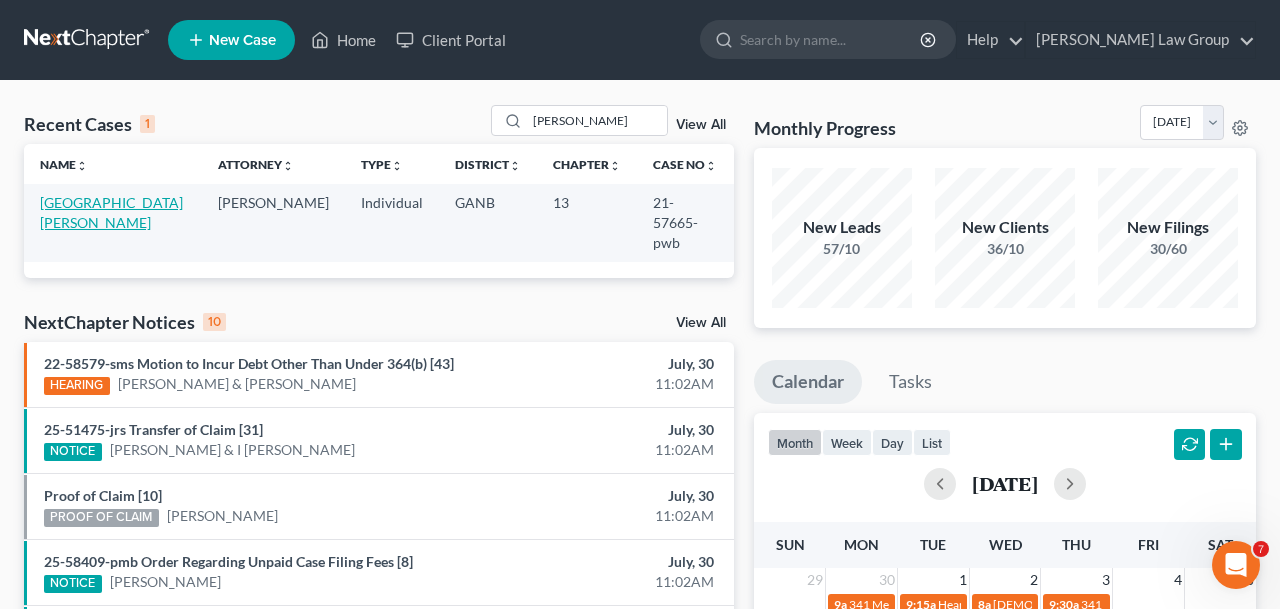 click on "[GEOGRAPHIC_DATA][PERSON_NAME]" at bounding box center (111, 212) 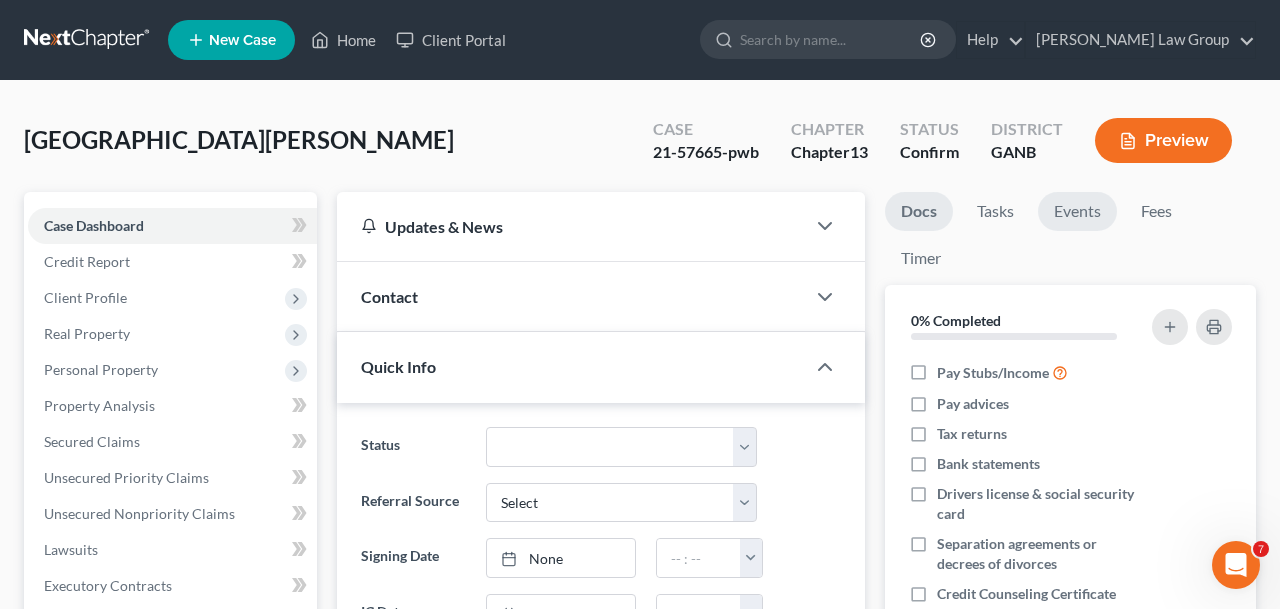 click on "Events" at bounding box center (1077, 211) 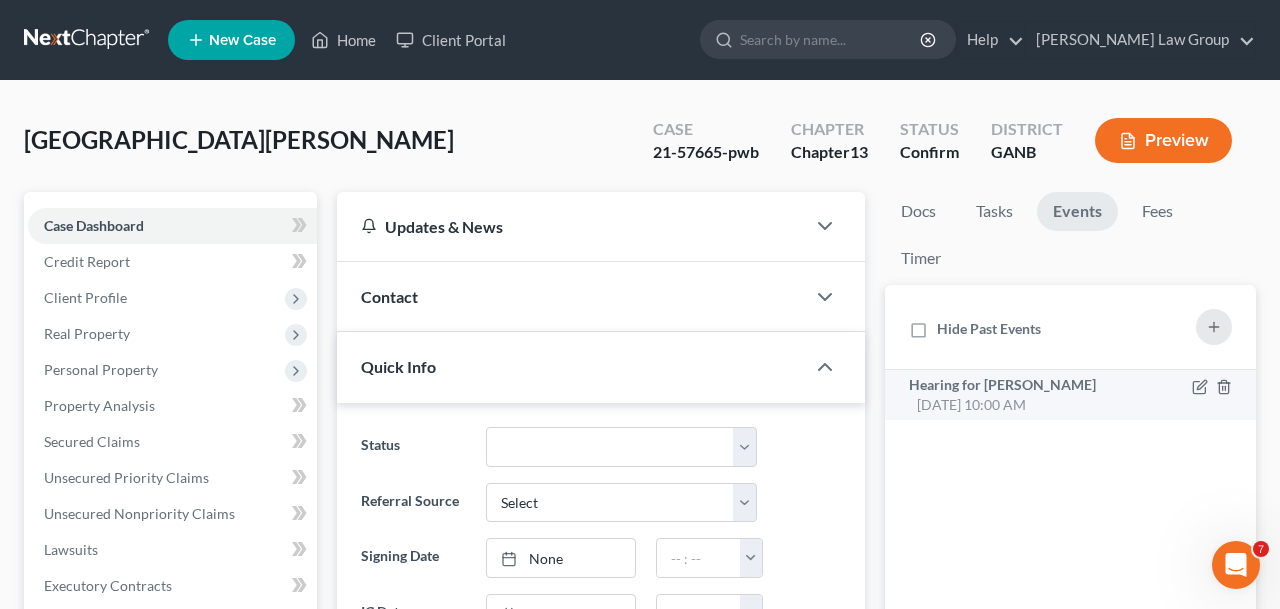 click on "Hearing for [PERSON_NAME]" at bounding box center [1002, 384] 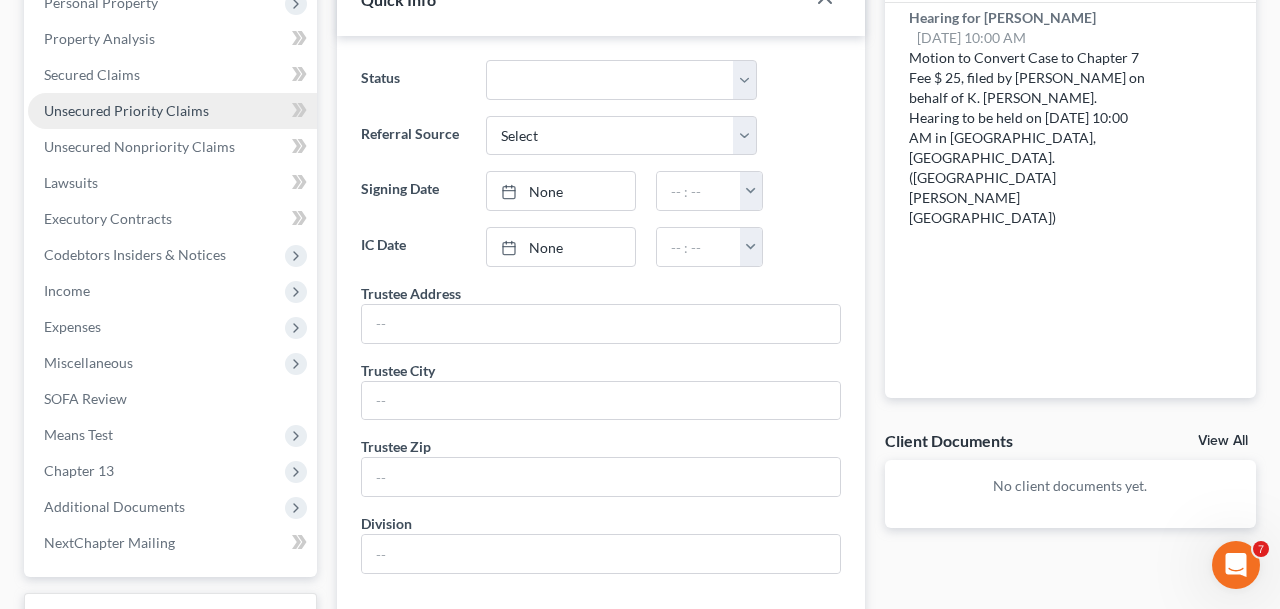 scroll, scrollTop: 545, scrollLeft: 0, axis: vertical 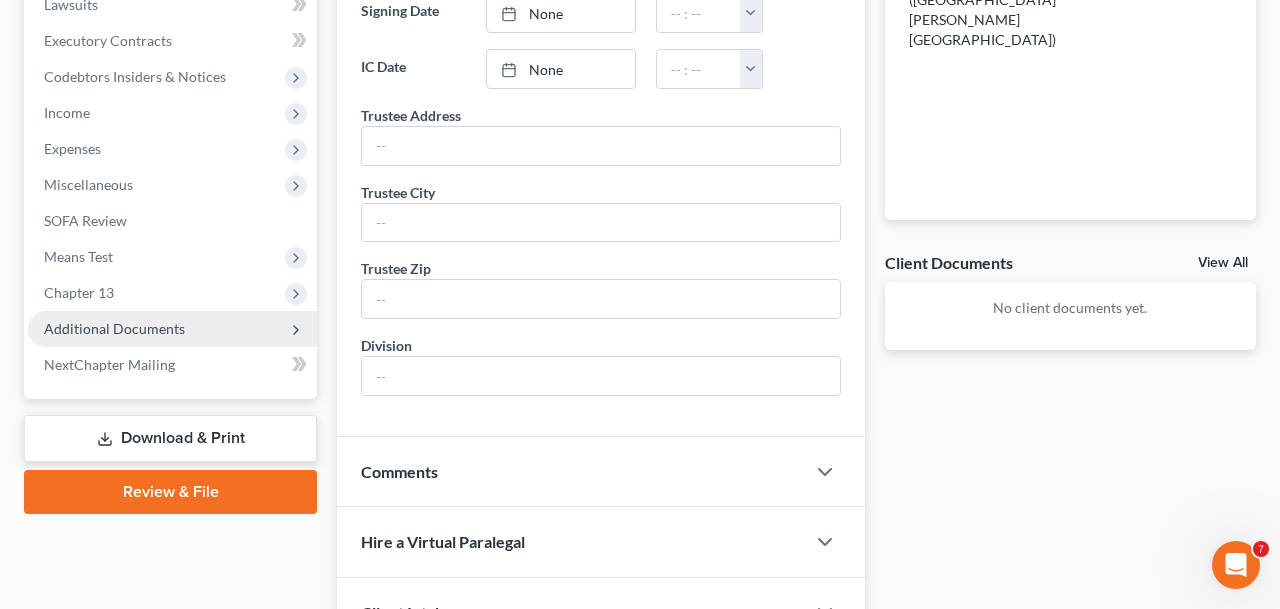 click on "Additional Documents" at bounding box center [114, 328] 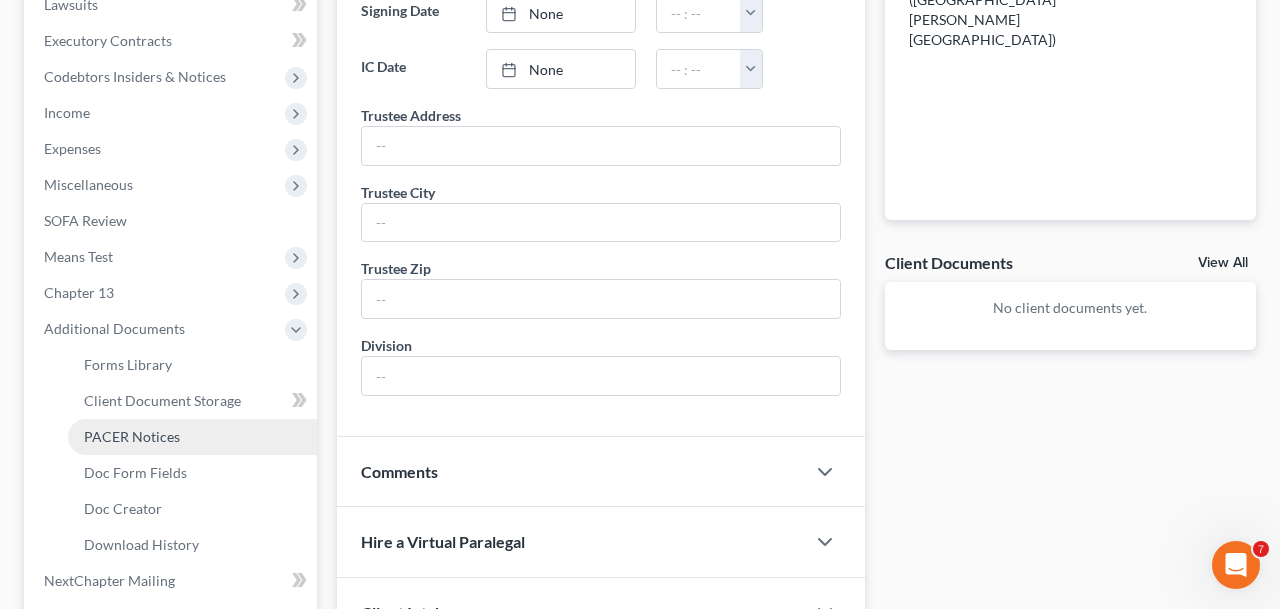 click on "PACER Notices" at bounding box center [132, 436] 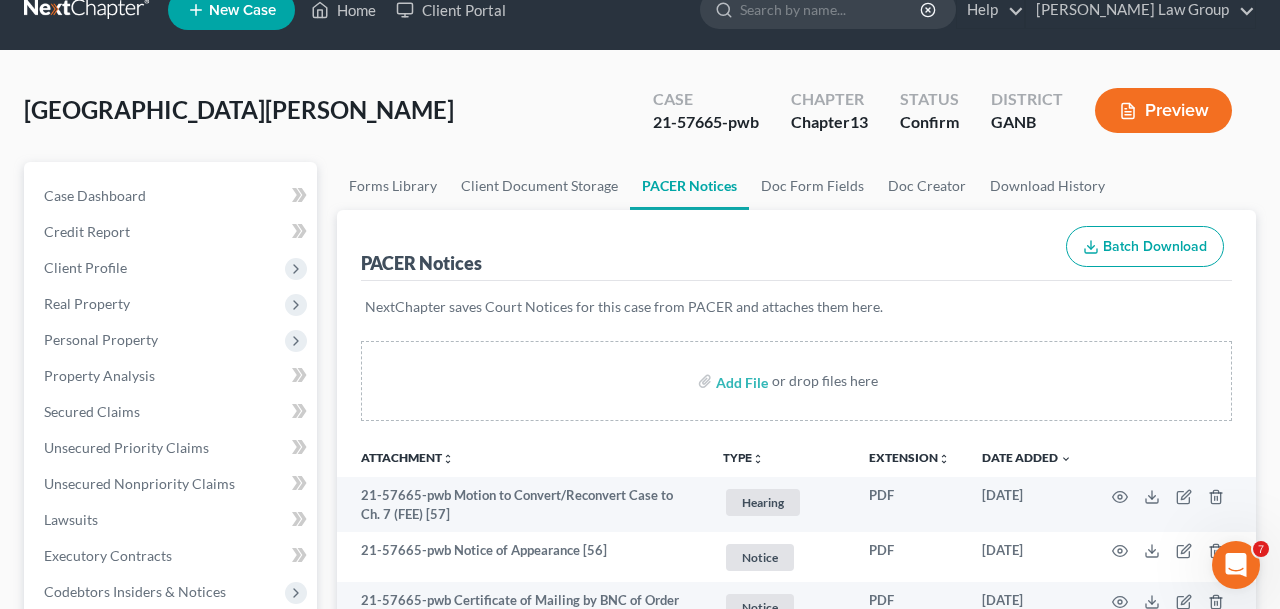 scroll, scrollTop: 31, scrollLeft: 0, axis: vertical 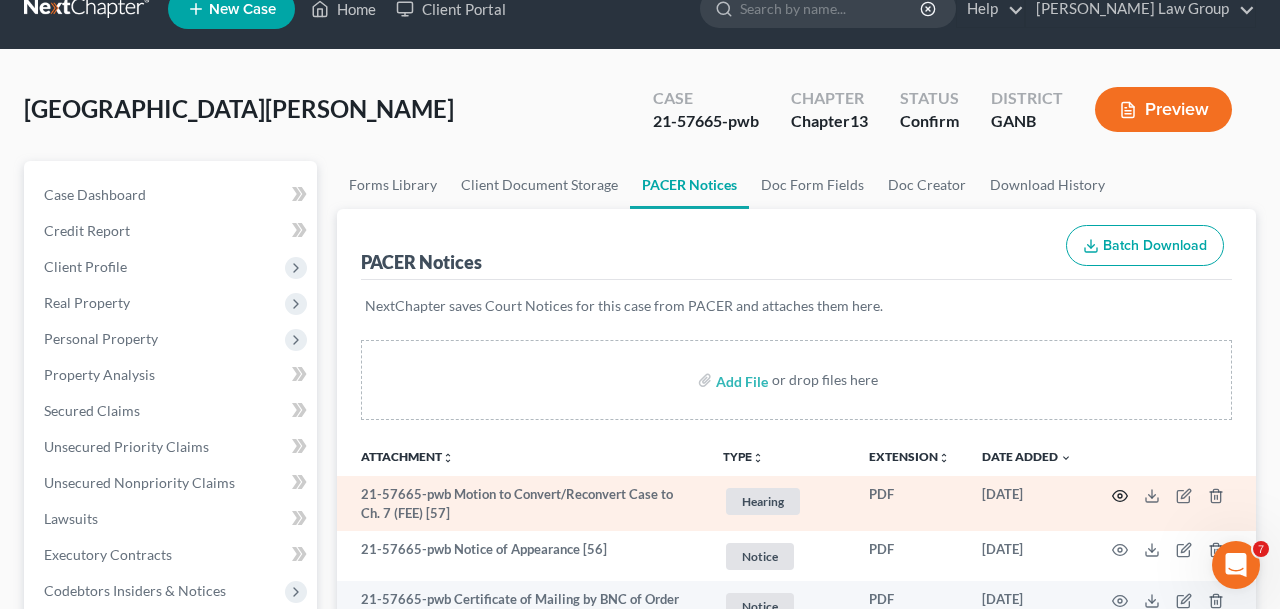 click 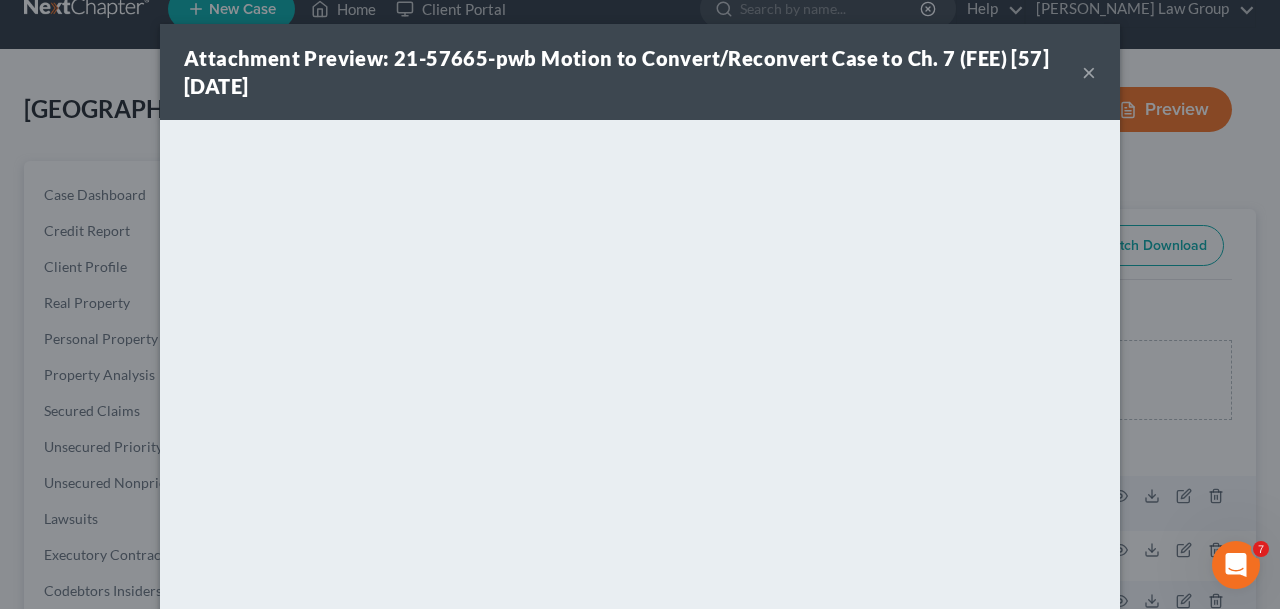 click on "×" at bounding box center (1089, 72) 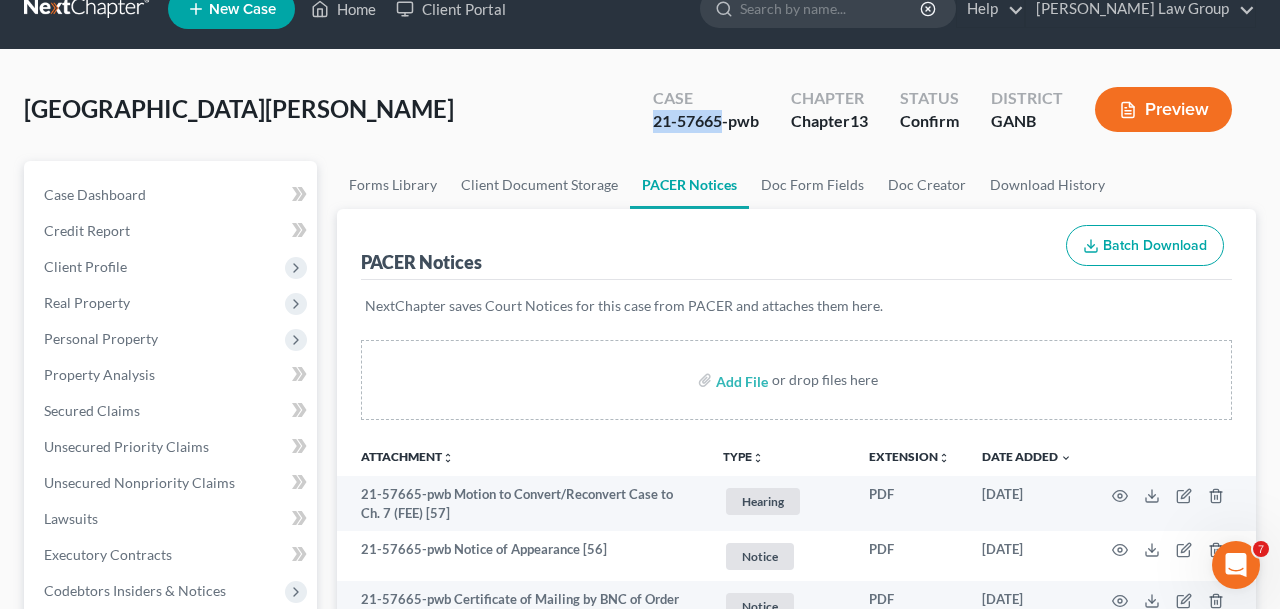 drag, startPoint x: 720, startPoint y: 119, endPoint x: 602, endPoint y: 118, distance: 118.004234 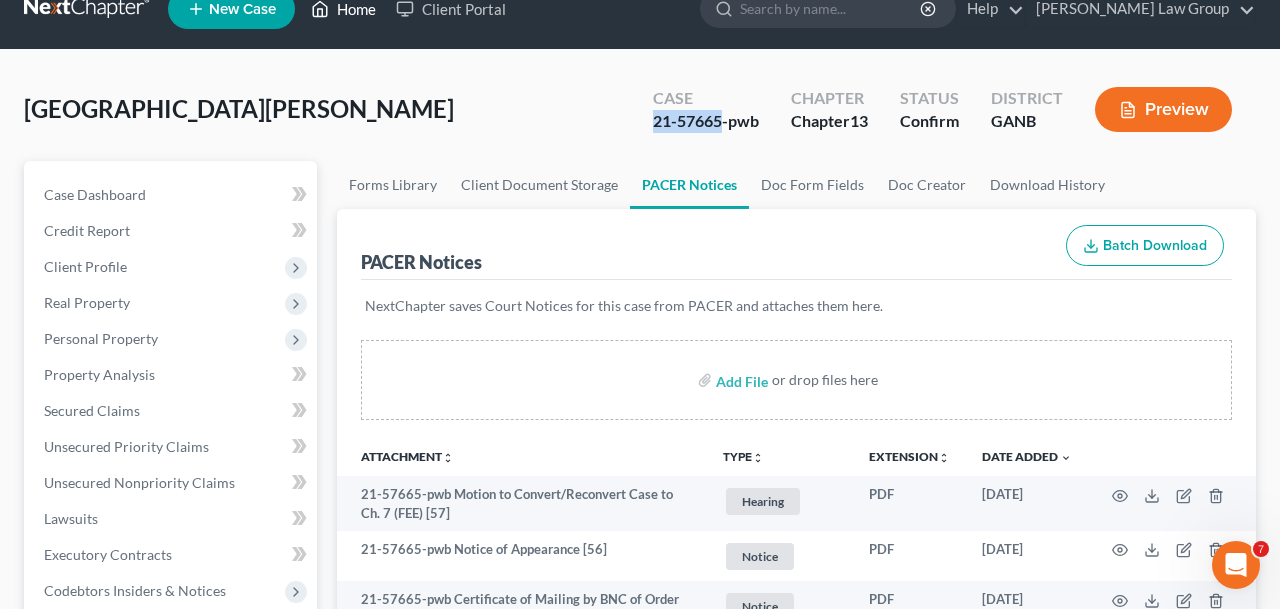 click on "Home" at bounding box center [343, 9] 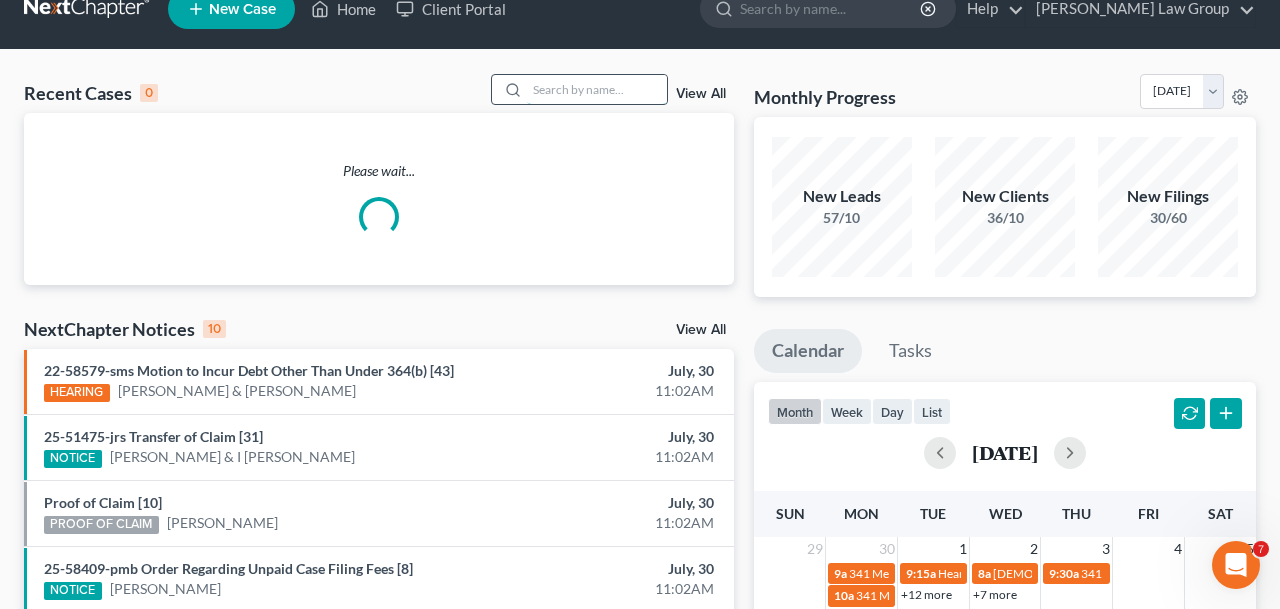 click at bounding box center [597, 89] 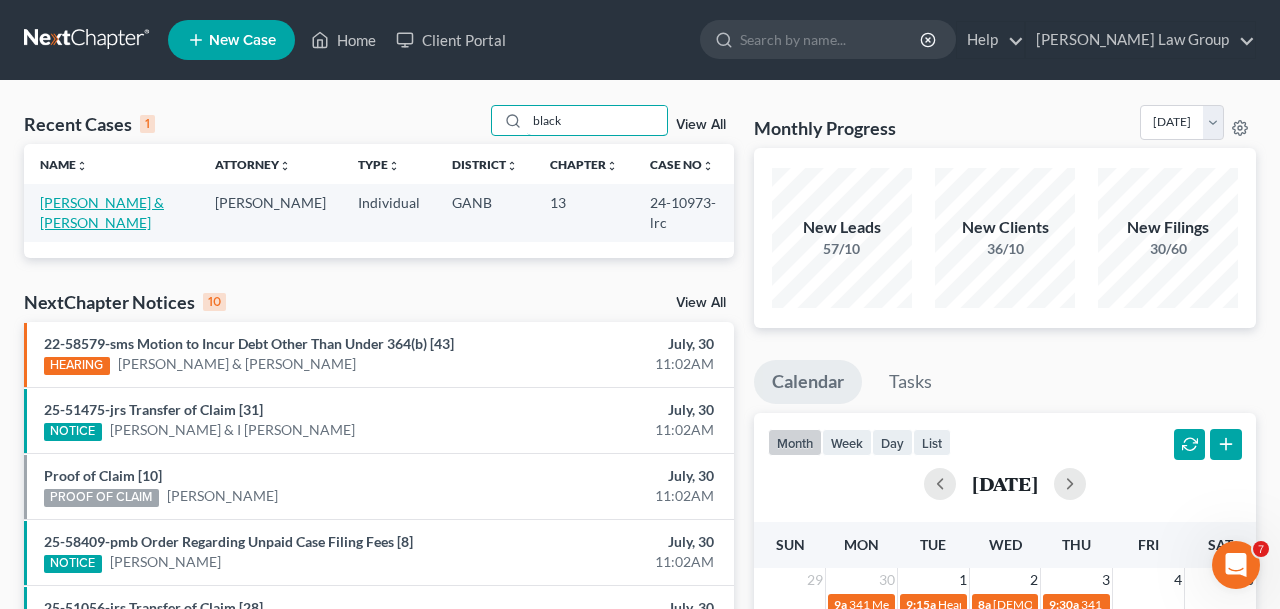 type on "black" 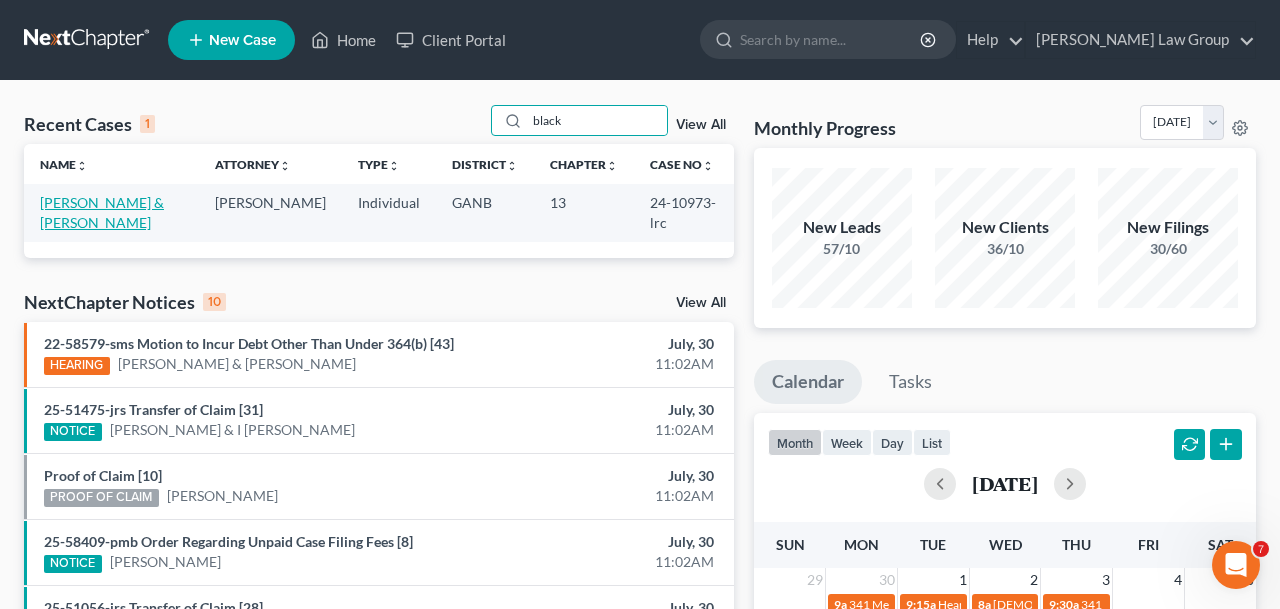 click on "[PERSON_NAME] & [PERSON_NAME]" at bounding box center [102, 212] 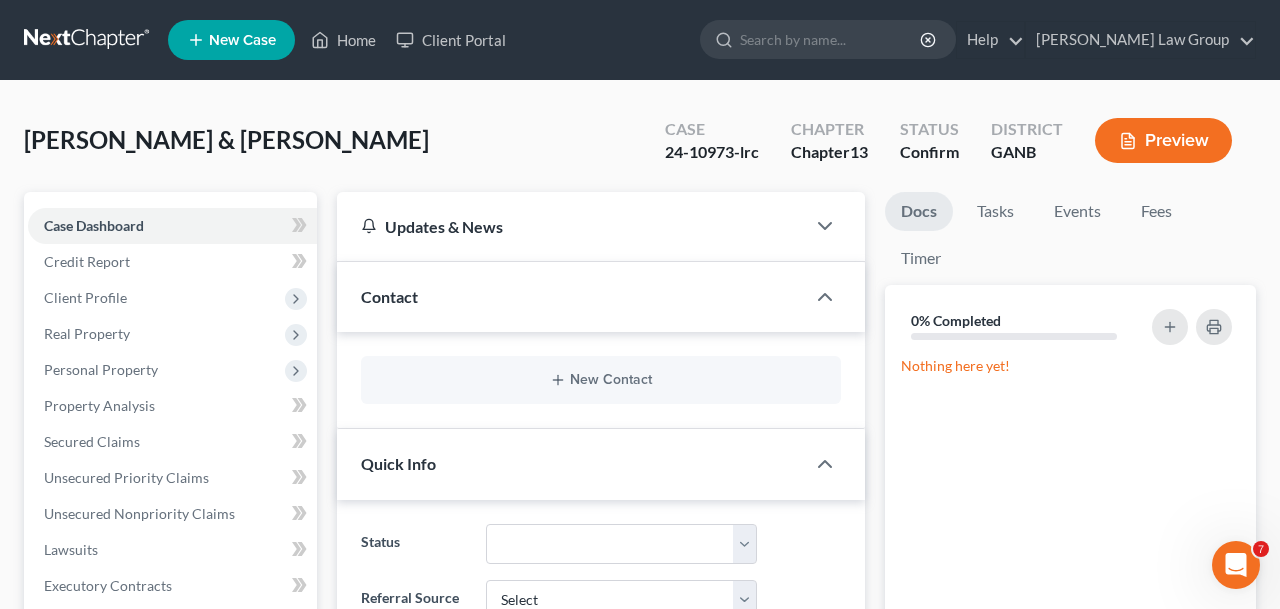 drag, startPoint x: 450, startPoint y: 160, endPoint x: 26, endPoint y: 144, distance: 424.3018 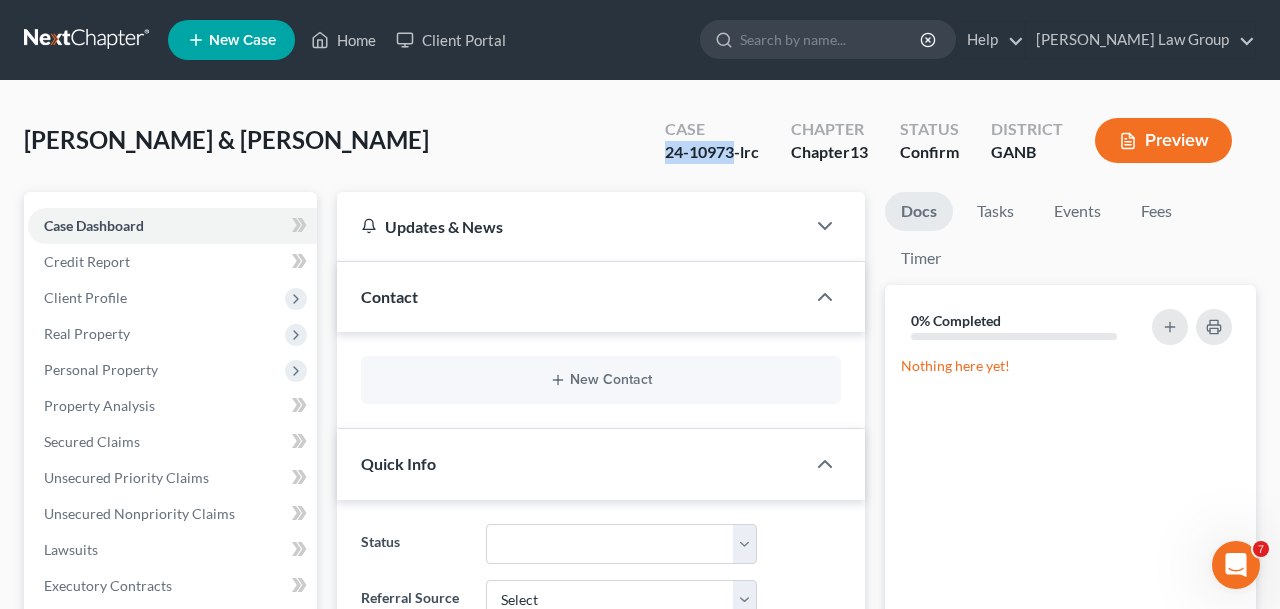 drag, startPoint x: 731, startPoint y: 150, endPoint x: 659, endPoint y: 149, distance: 72.00694 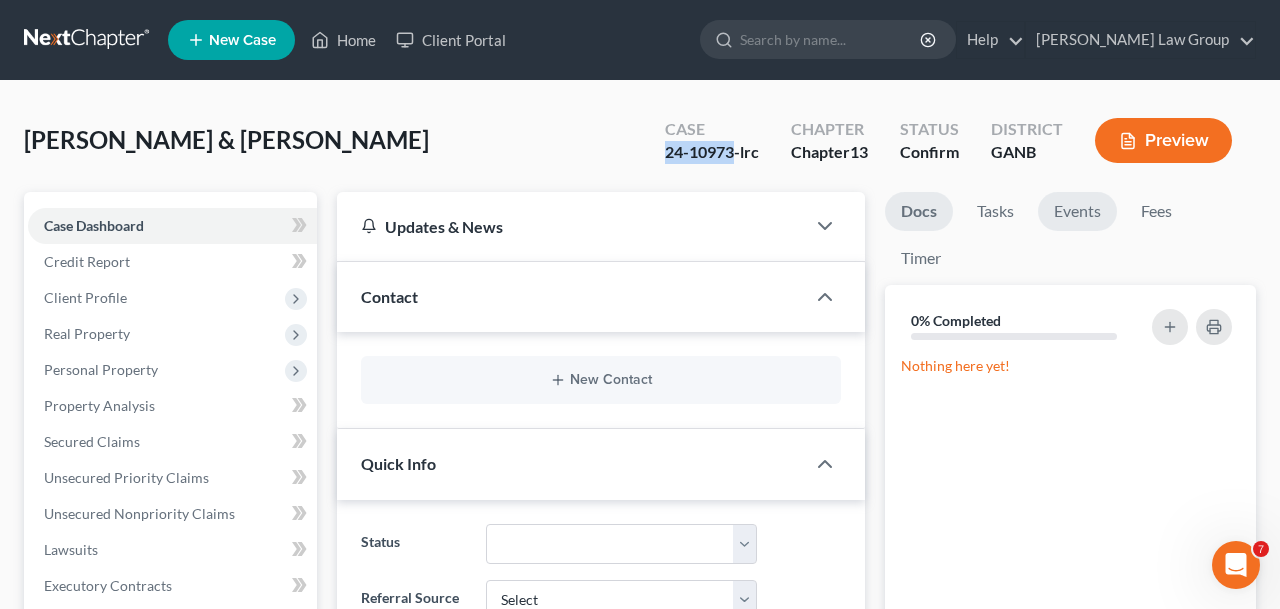 click on "Events" at bounding box center (1077, 211) 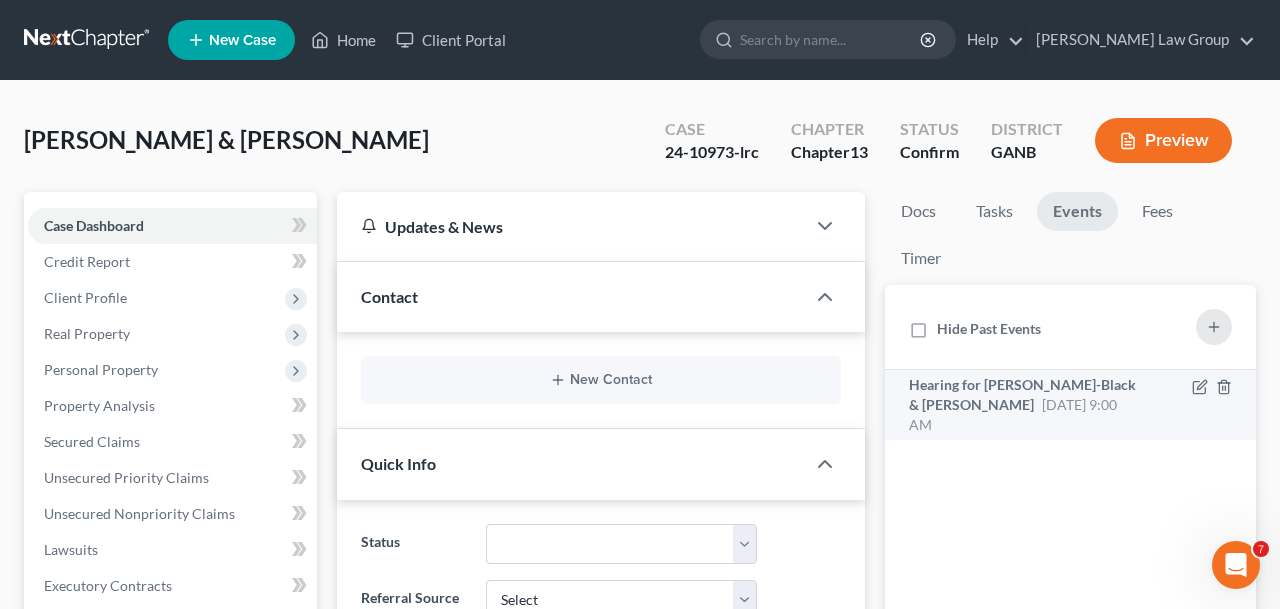 click on "[DATE] 9:00 AM" at bounding box center [1013, 414] 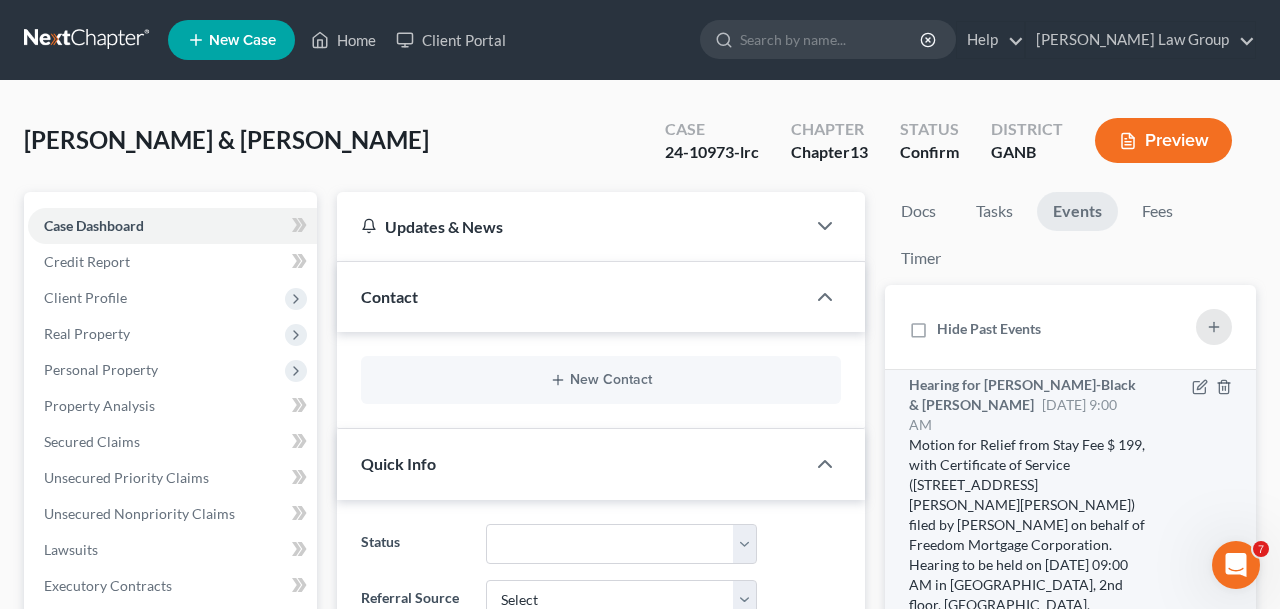 scroll, scrollTop: 39, scrollLeft: 0, axis: vertical 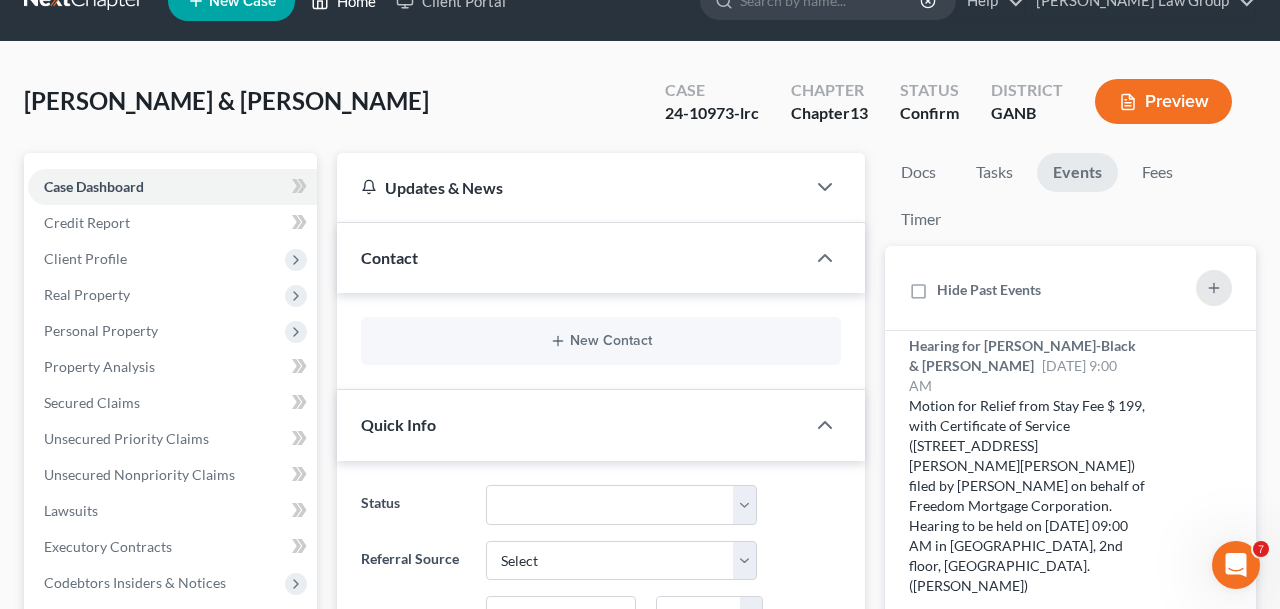 click on "Home" at bounding box center [343, 1] 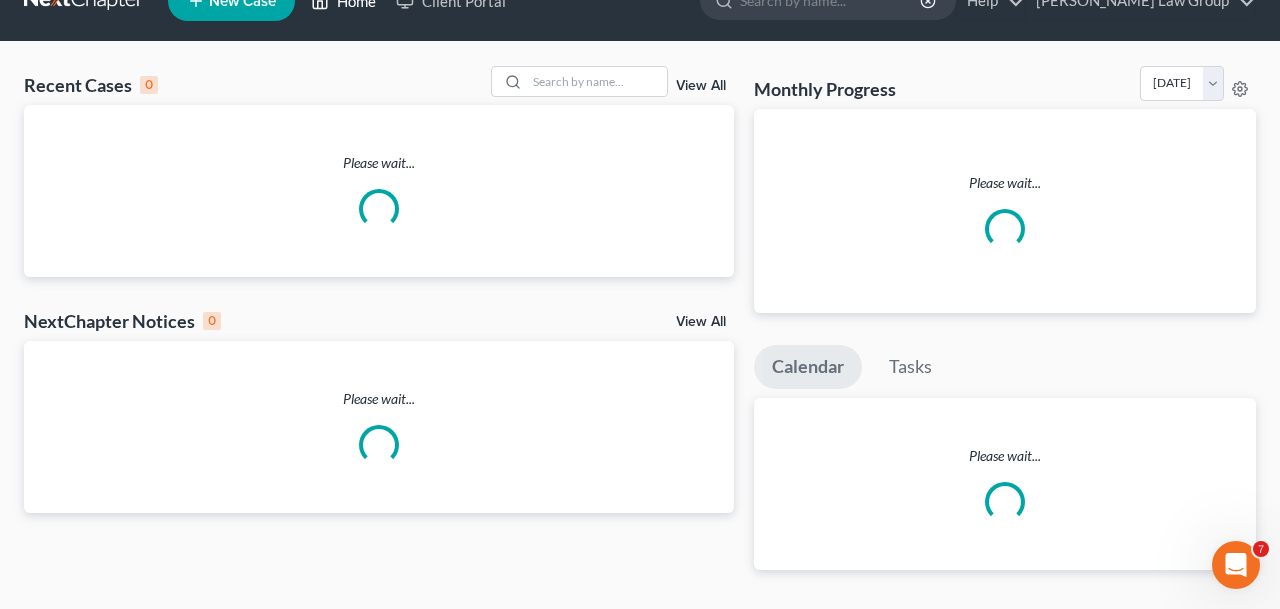 scroll, scrollTop: 29, scrollLeft: 0, axis: vertical 